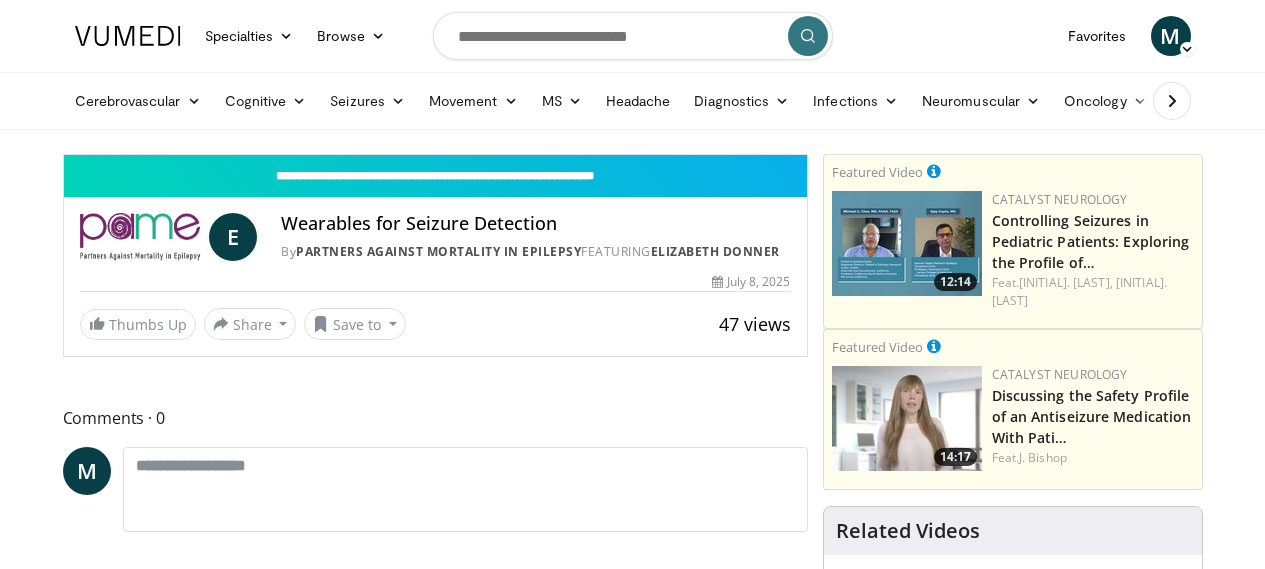 scroll, scrollTop: 0, scrollLeft: 0, axis: both 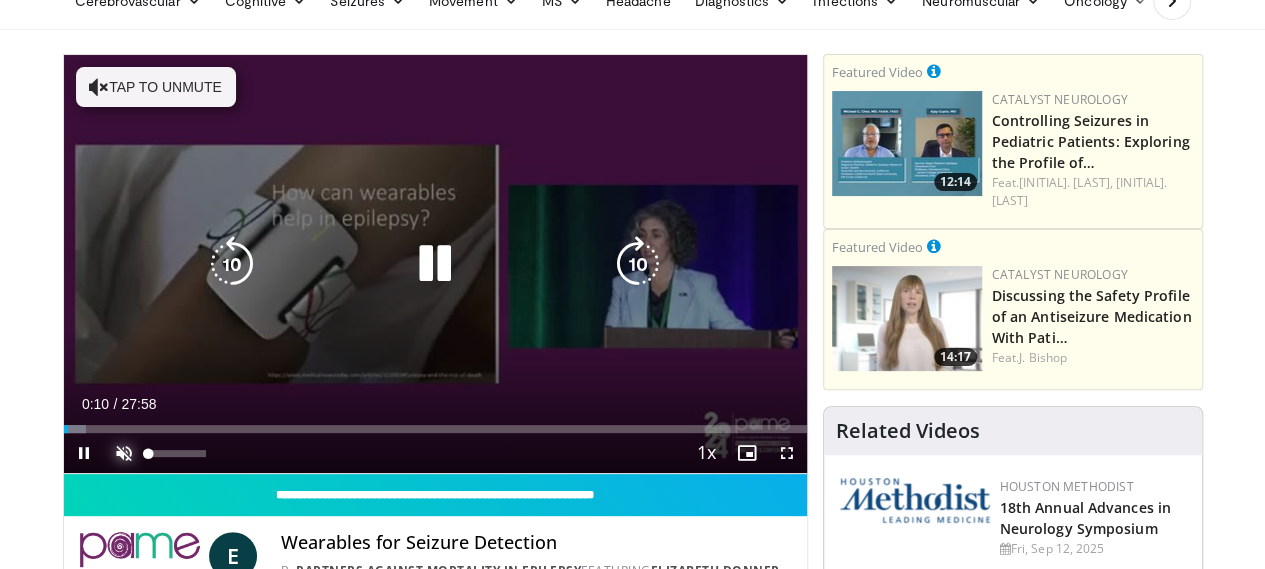 click at bounding box center [124, 453] 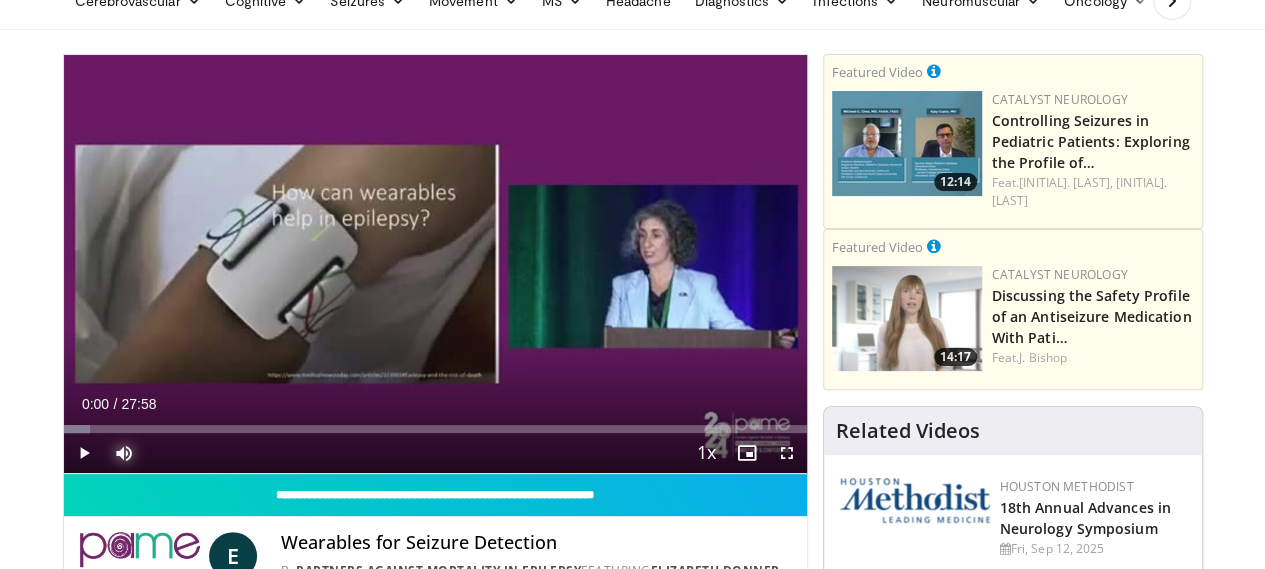 drag, startPoint x: 16, startPoint y: 467, endPoint x: 0, endPoint y: 467, distance: 16 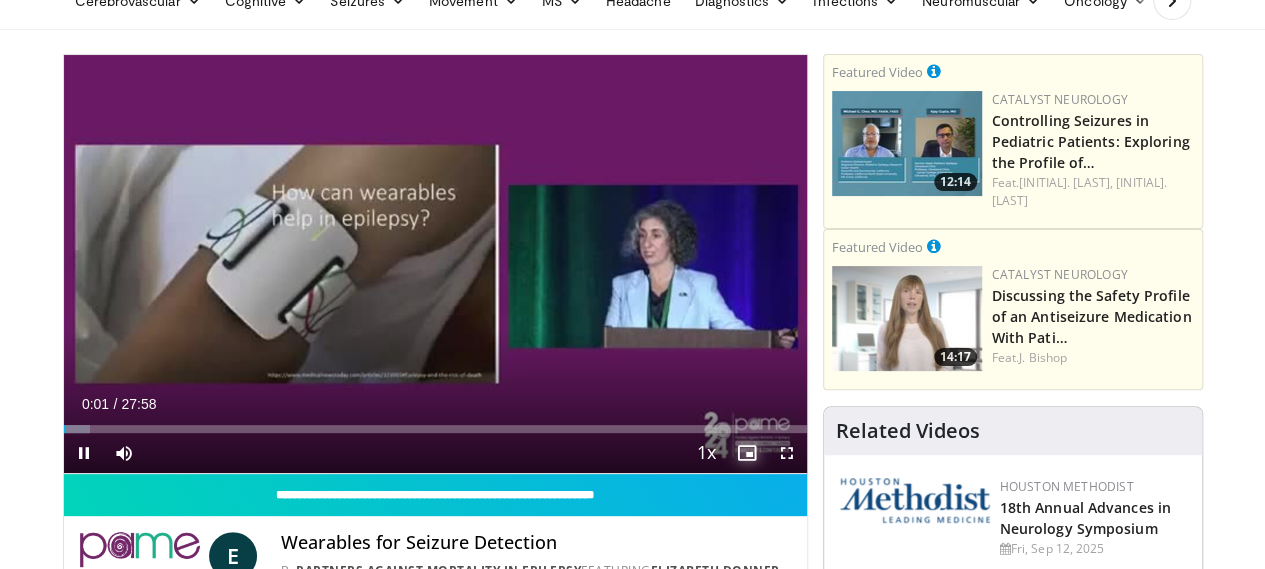 click at bounding box center (747, 453) 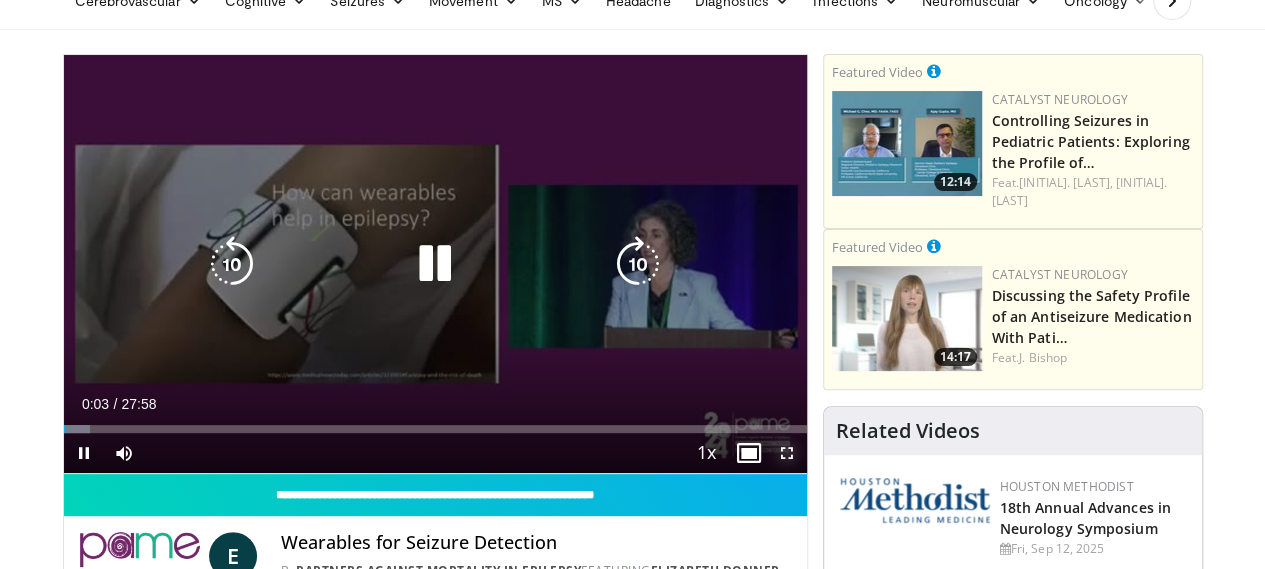 drag, startPoint x: 802, startPoint y: 484, endPoint x: 802, endPoint y: 605, distance: 121 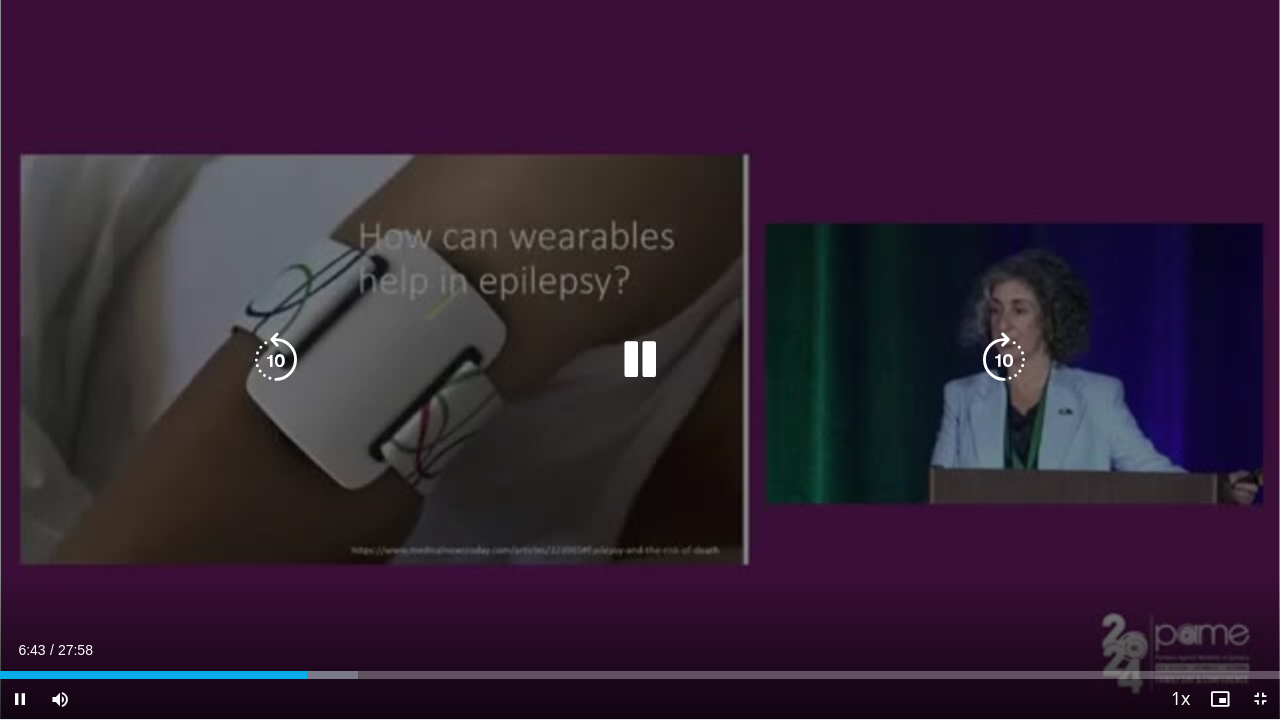 click at bounding box center (640, 360) 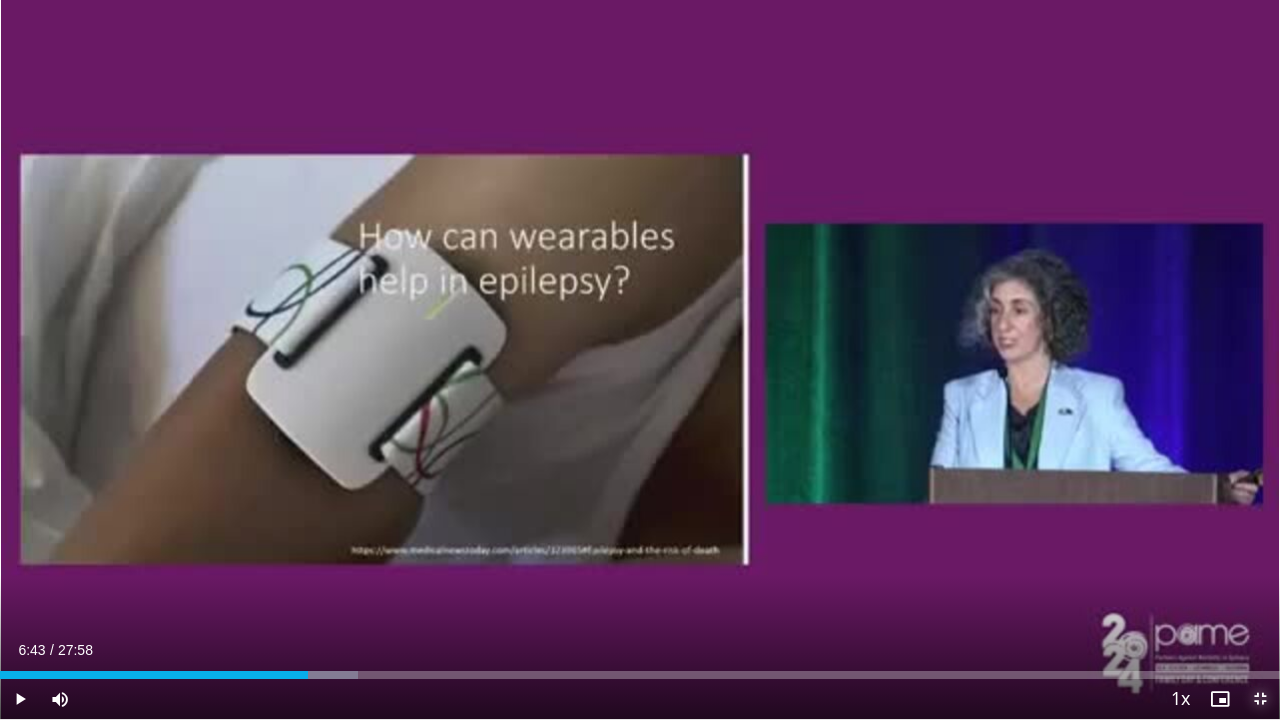 click at bounding box center [1260, 699] 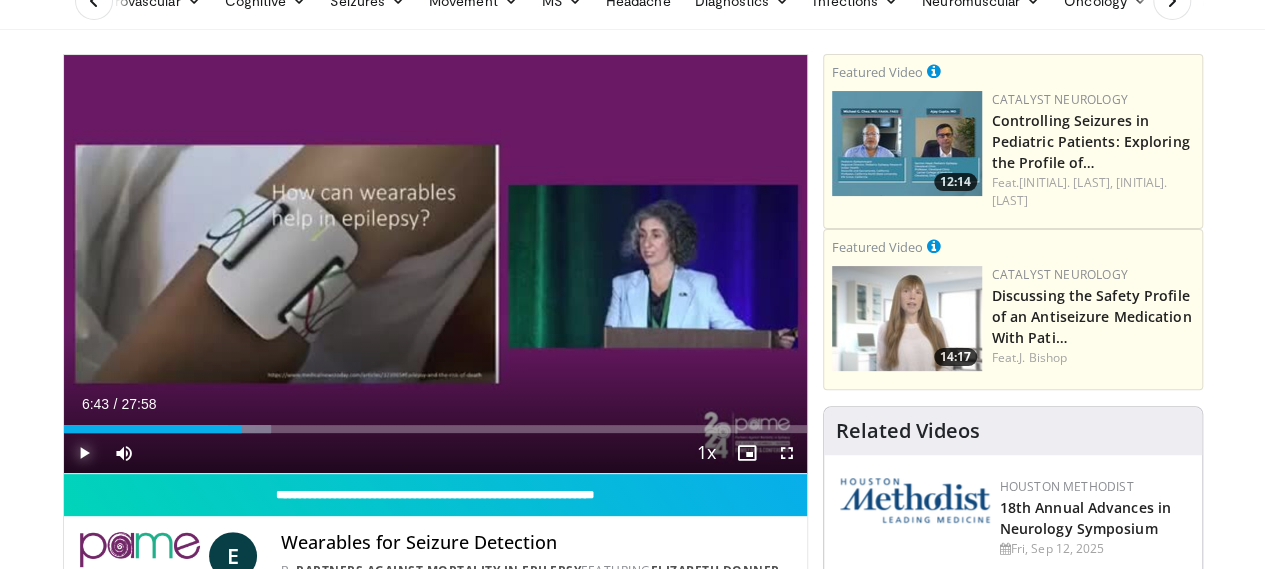 click at bounding box center [84, 453] 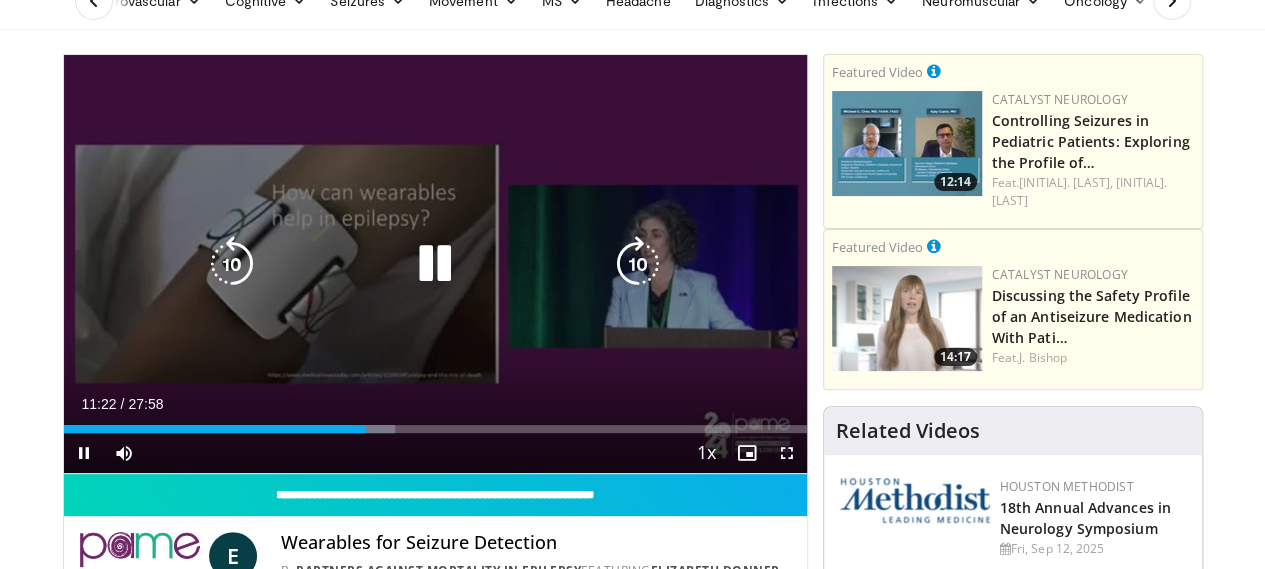 click at bounding box center (435, 264) 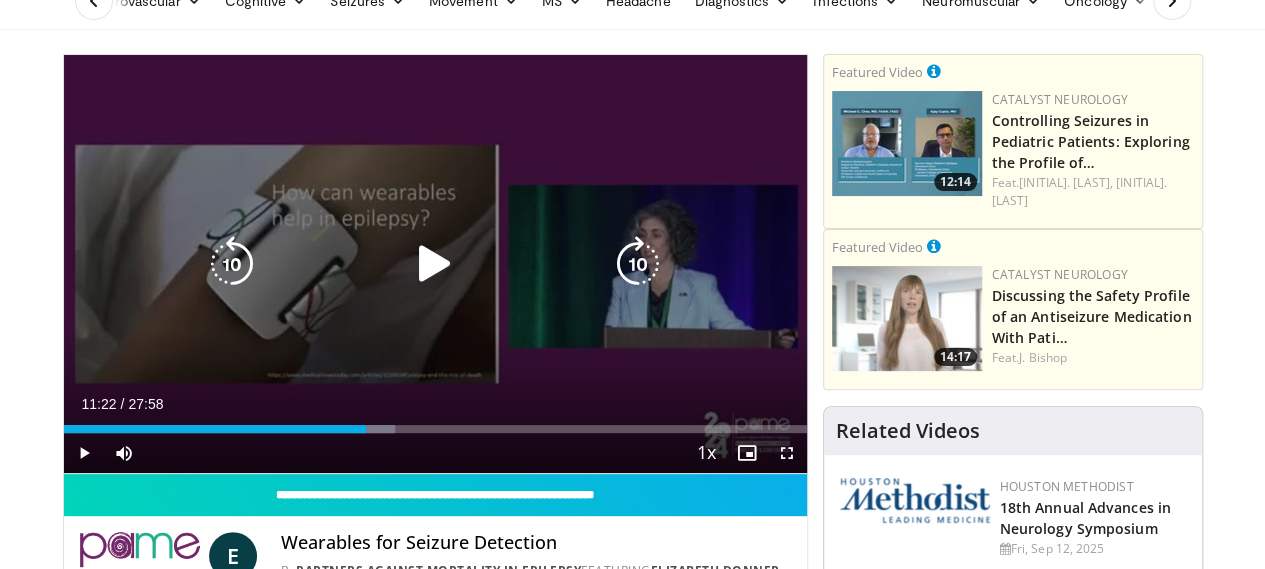 click at bounding box center (435, 264) 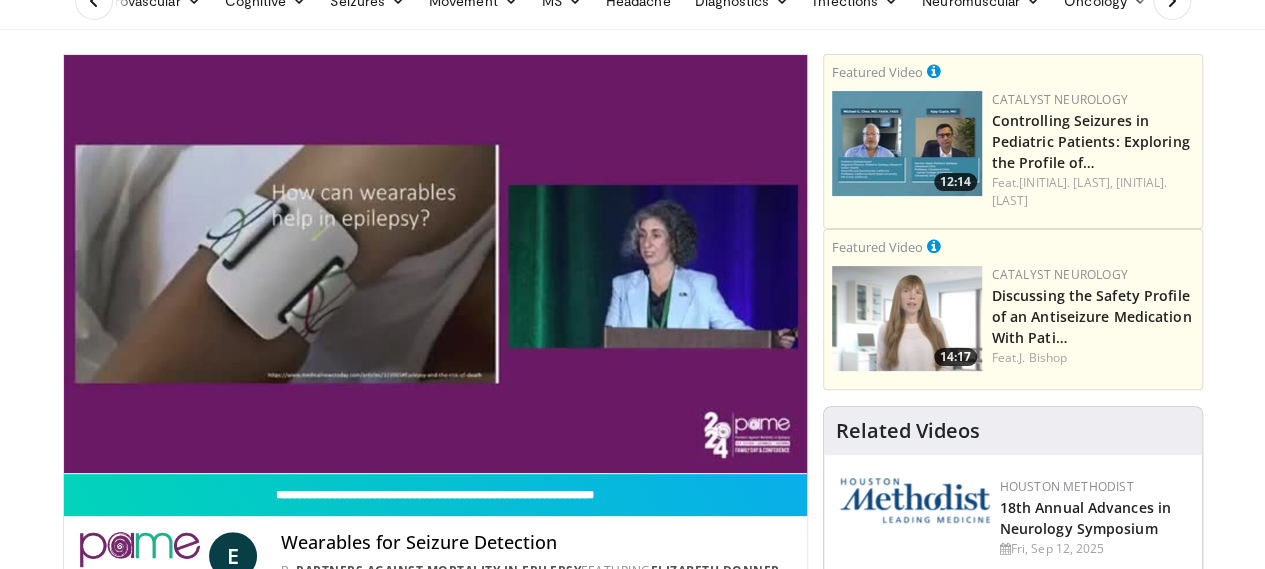 click on "**********" at bounding box center (435, 264) 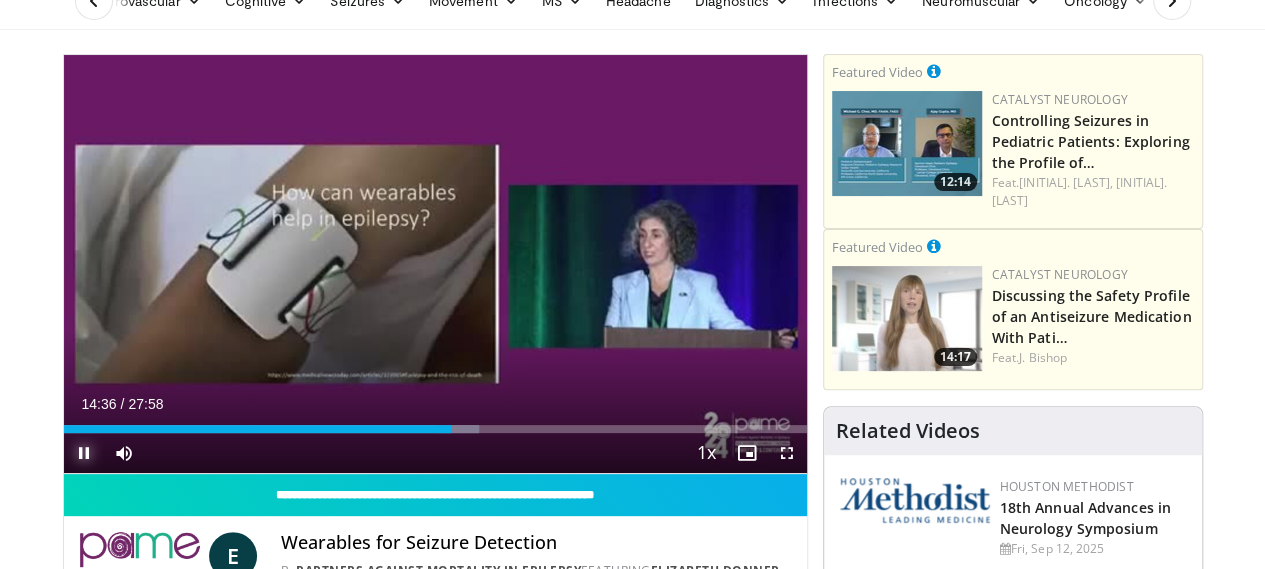 click at bounding box center [84, 453] 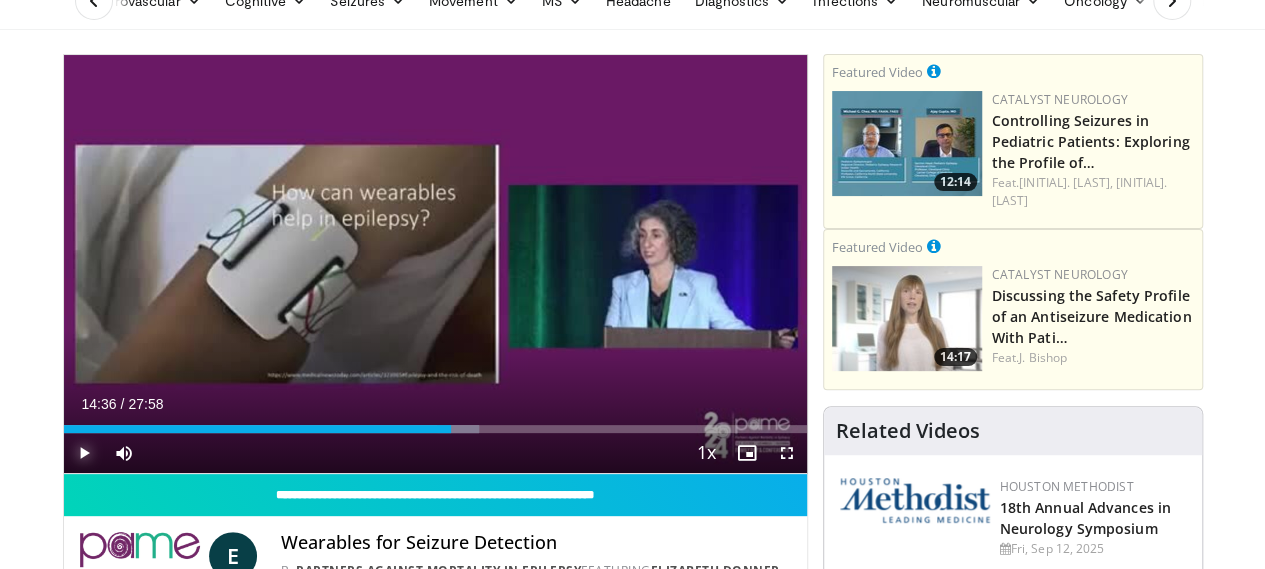 click at bounding box center (84, 453) 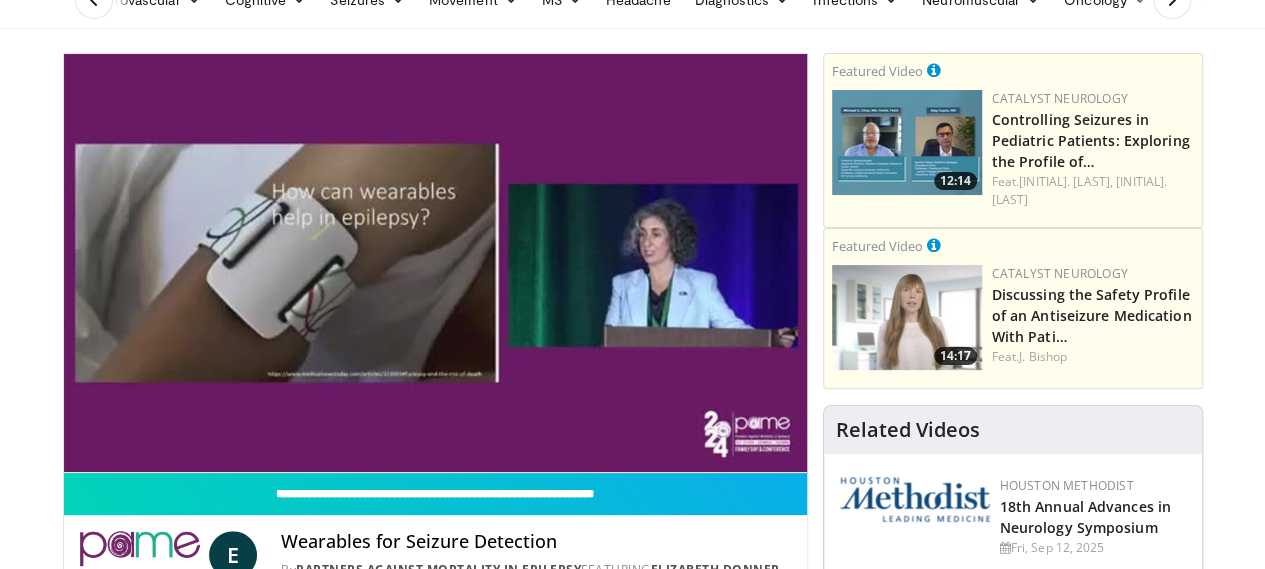 scroll, scrollTop: 100, scrollLeft: 0, axis: vertical 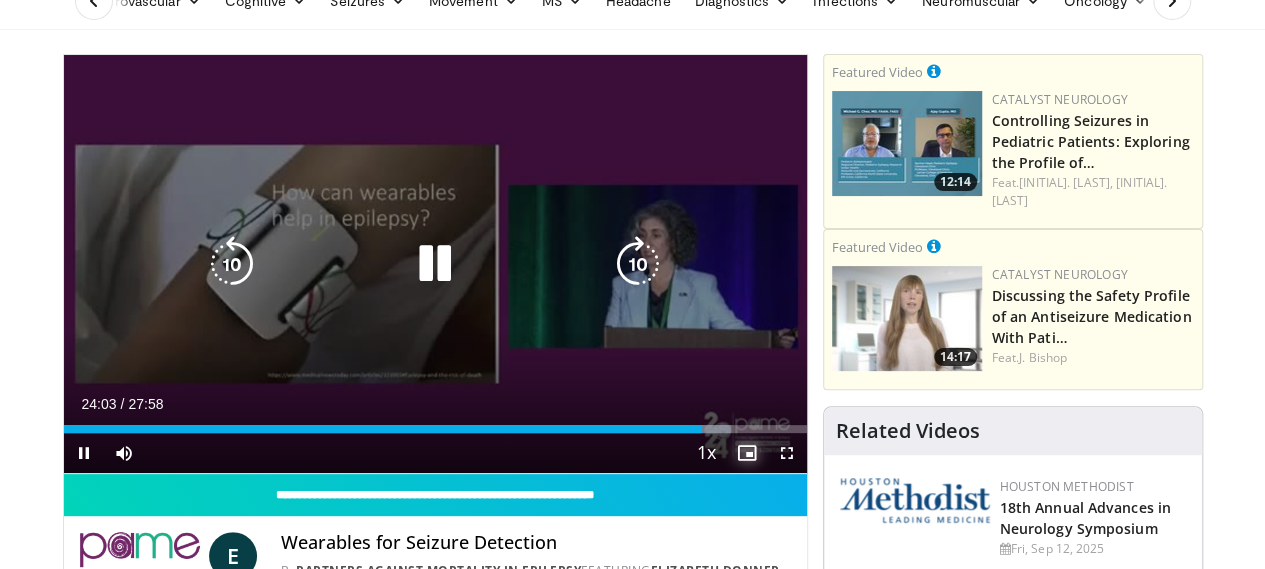 click at bounding box center [747, 453] 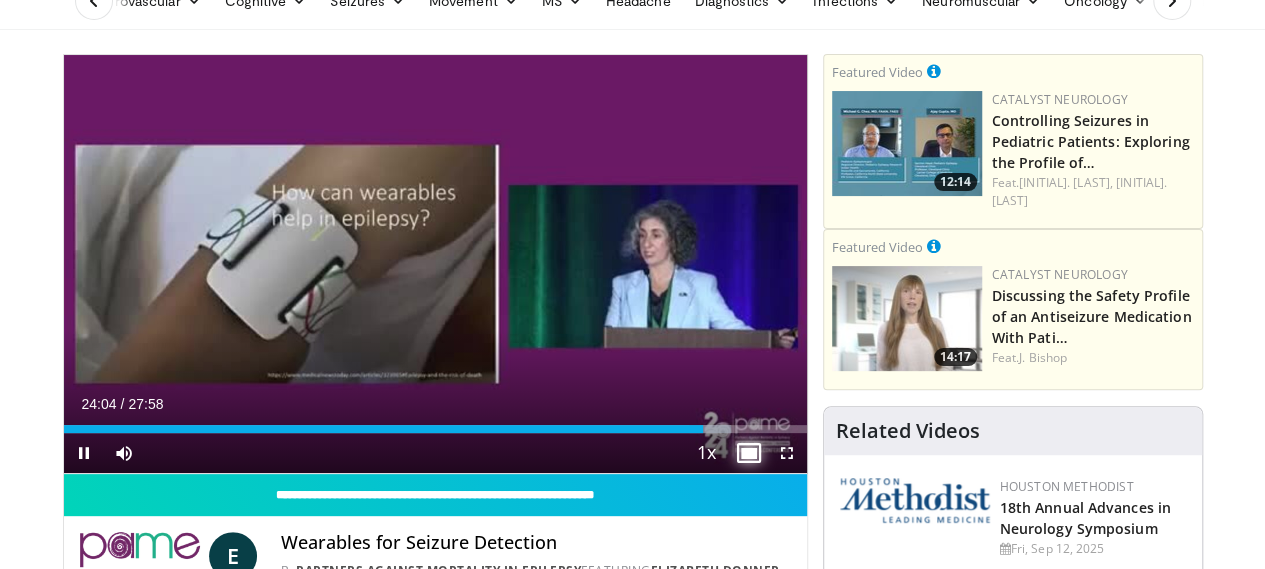 click at bounding box center [747, 453] 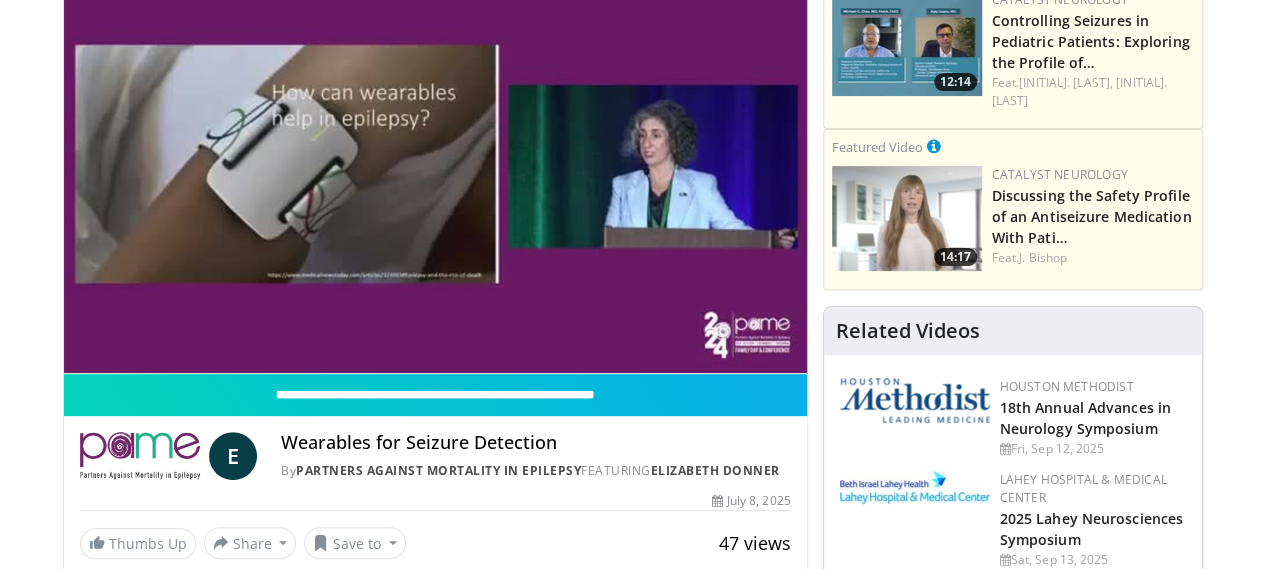 scroll, scrollTop: 100, scrollLeft: 0, axis: vertical 